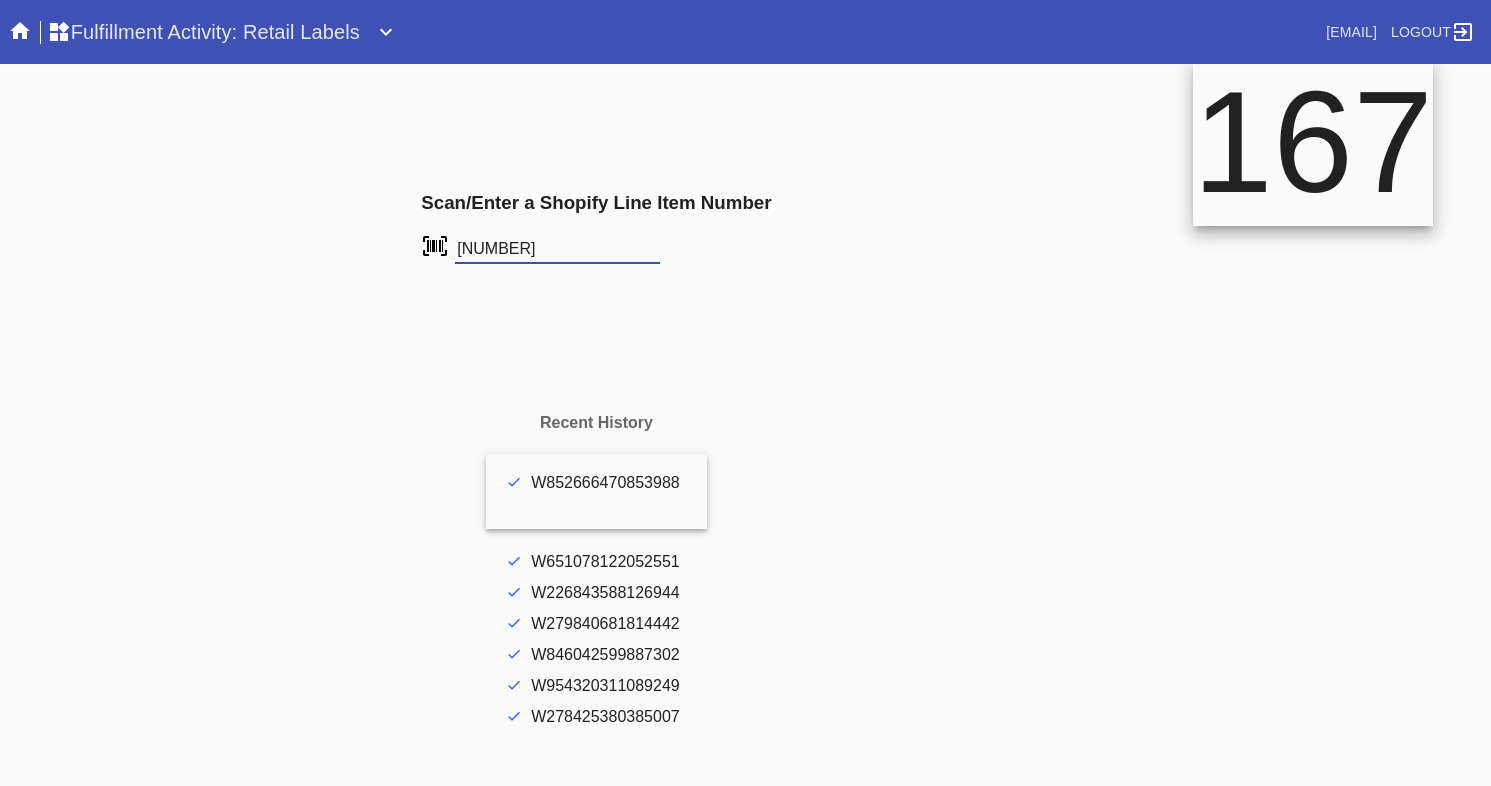 scroll, scrollTop: 0, scrollLeft: 0, axis: both 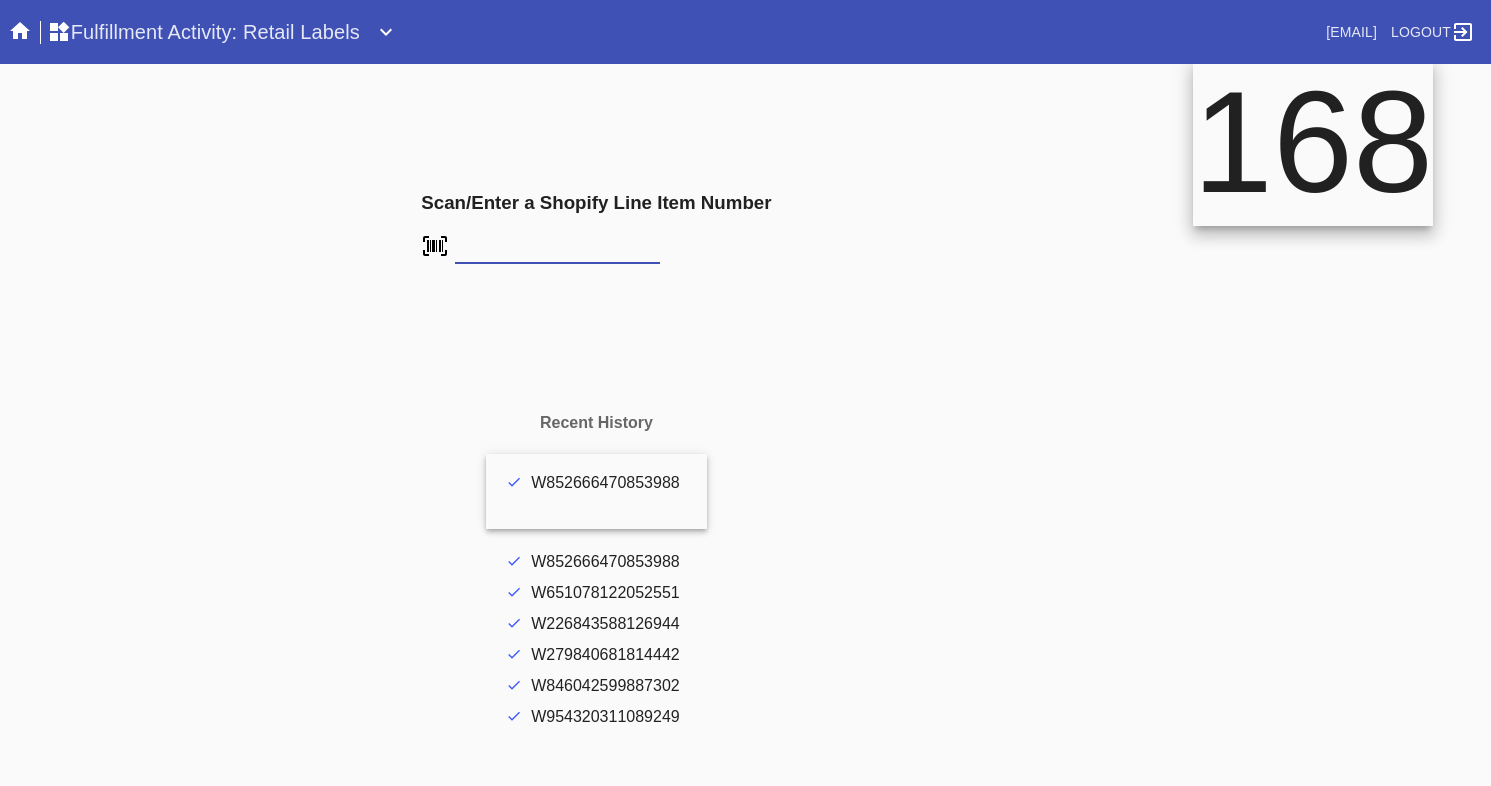 type on "FS-328762702" 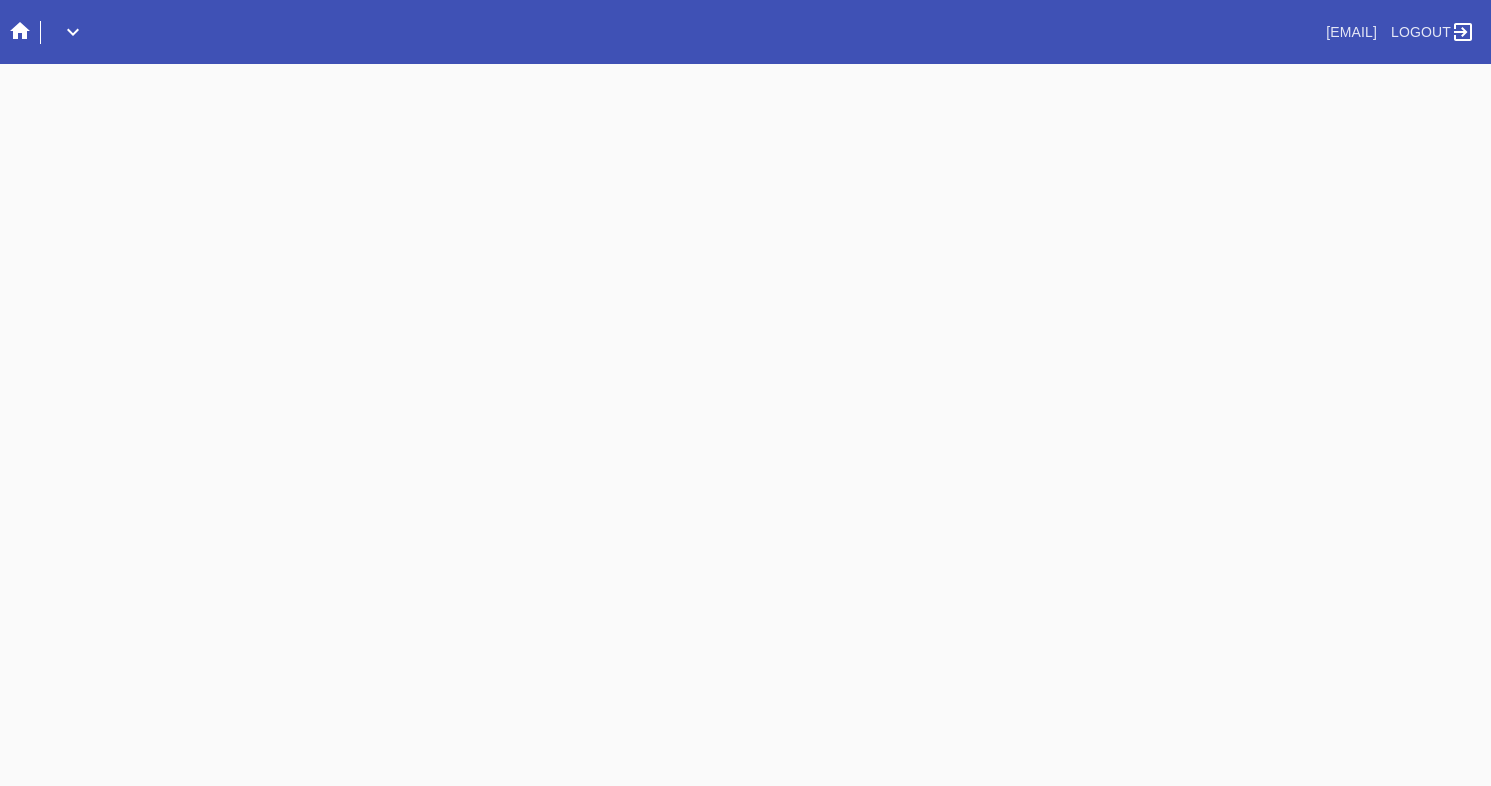 scroll, scrollTop: 0, scrollLeft: 0, axis: both 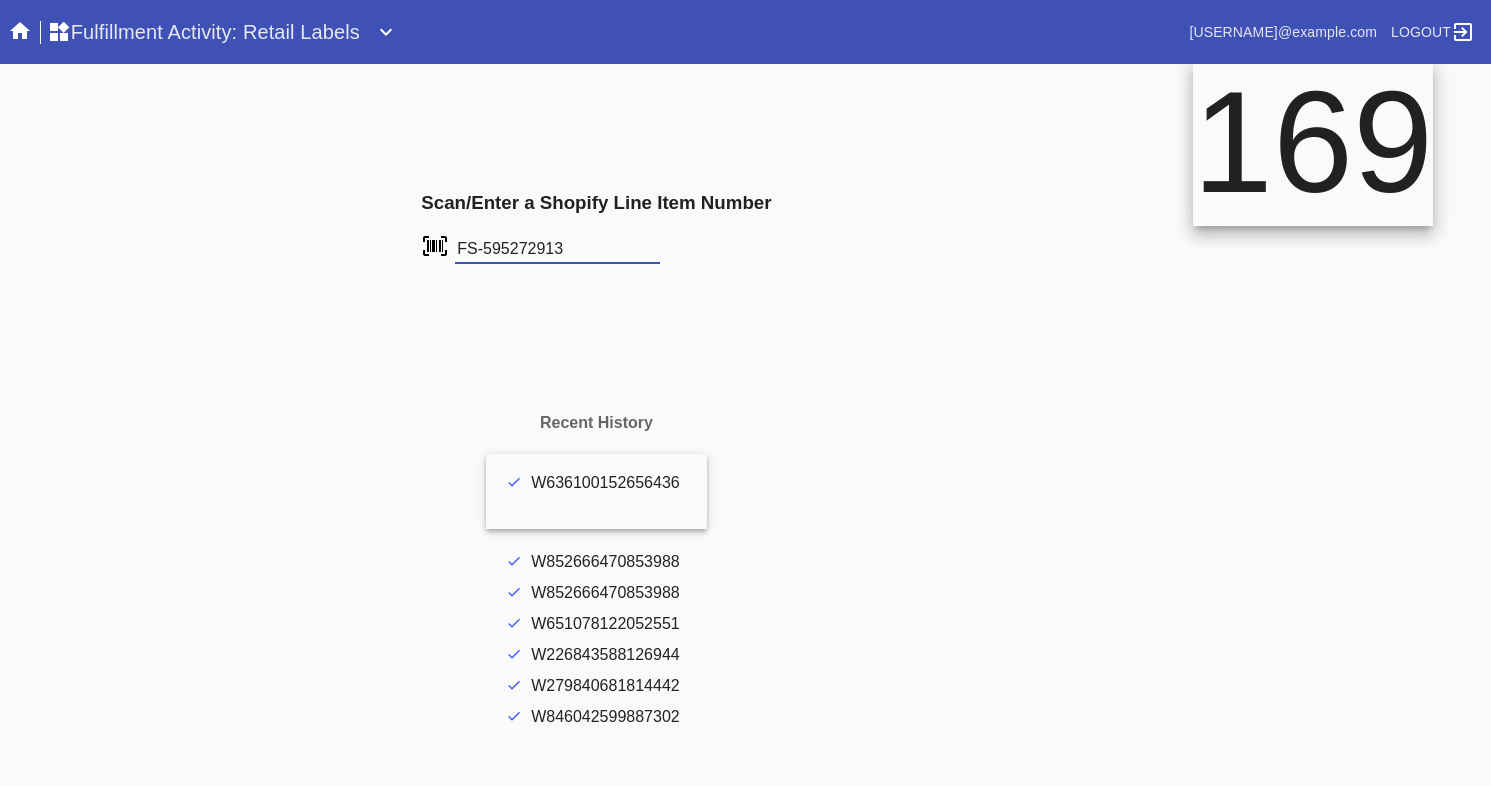 type on "FS-595272913" 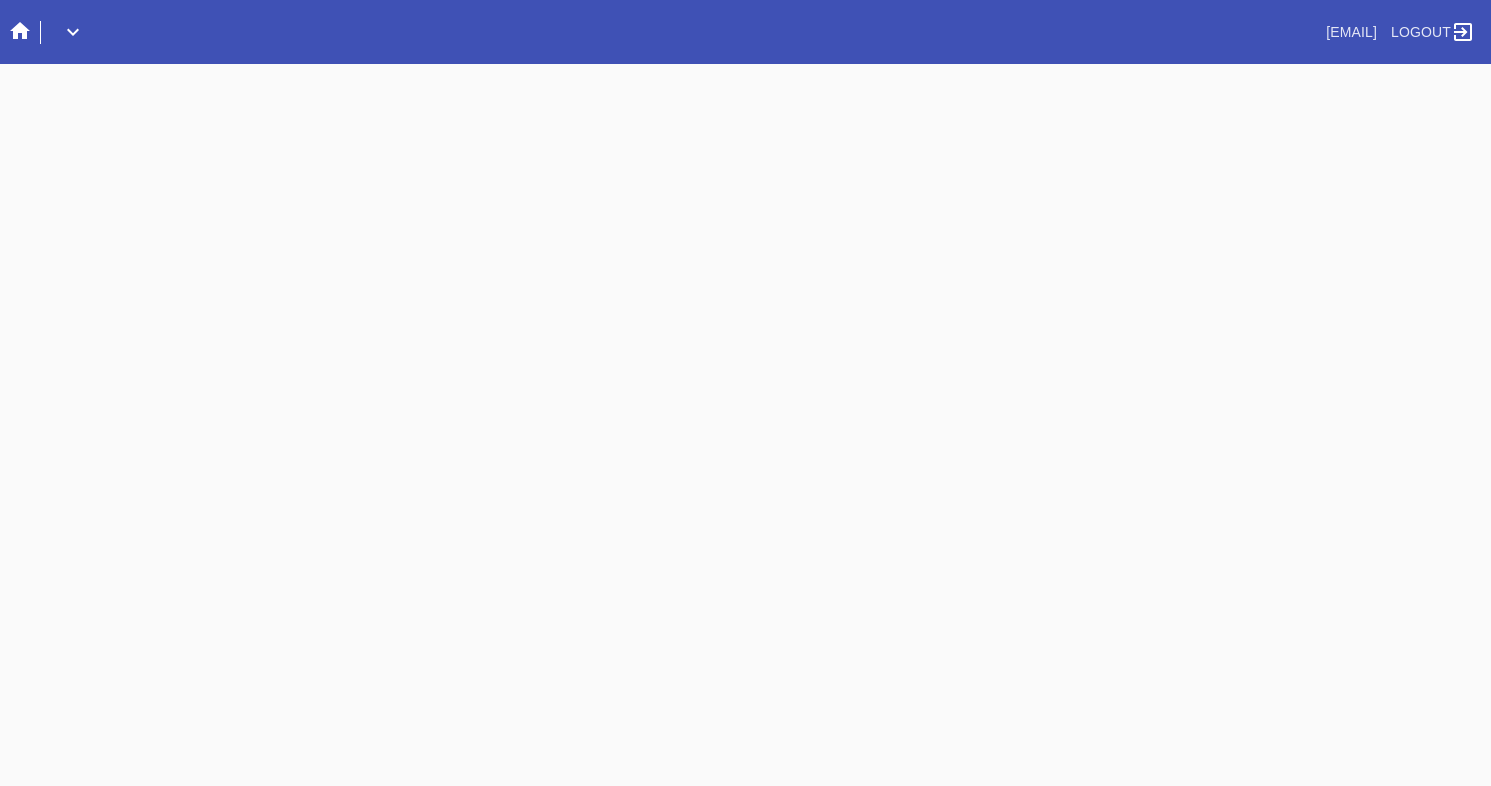 scroll, scrollTop: 0, scrollLeft: 0, axis: both 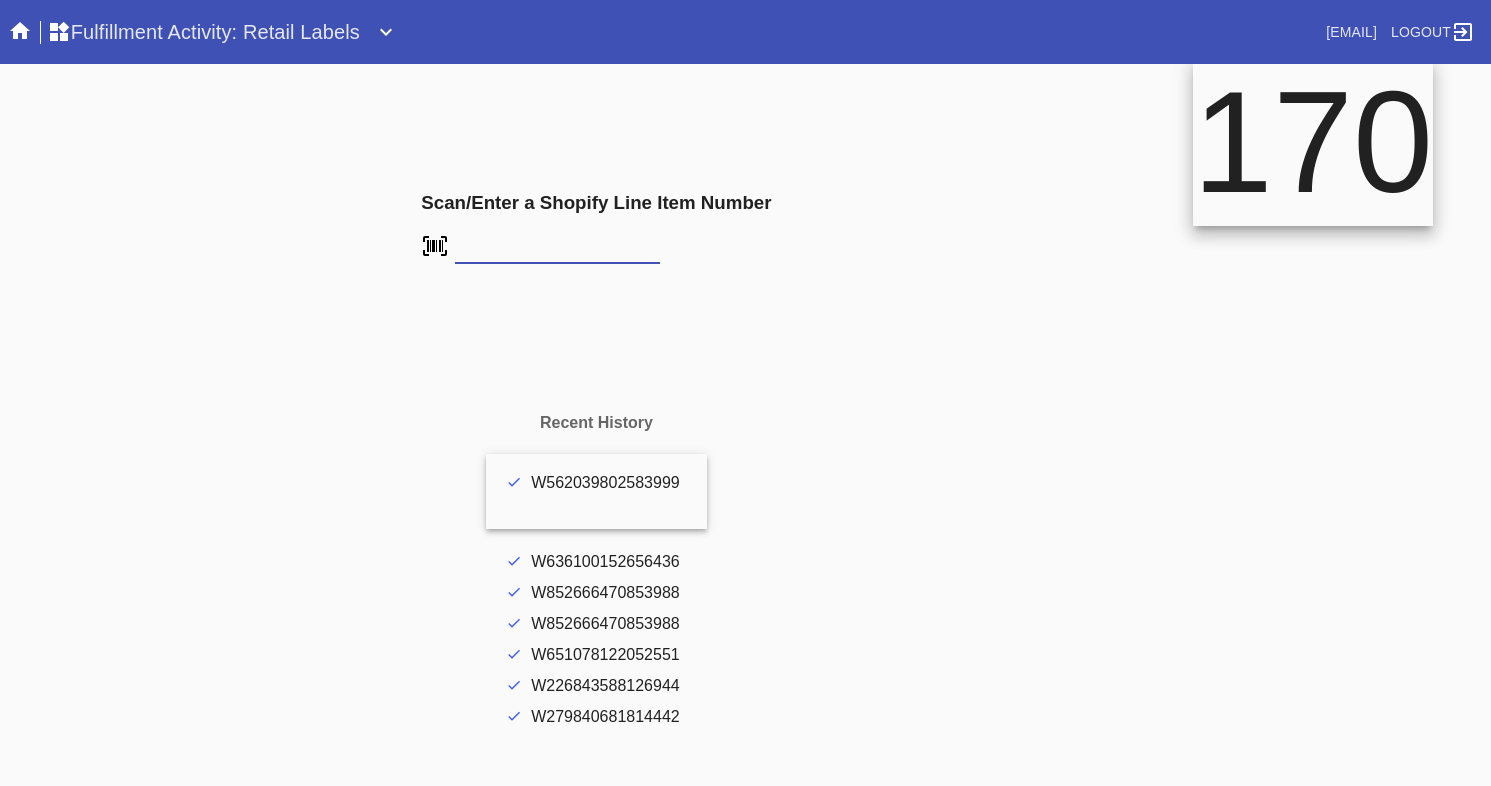 type on "FS-595272913" 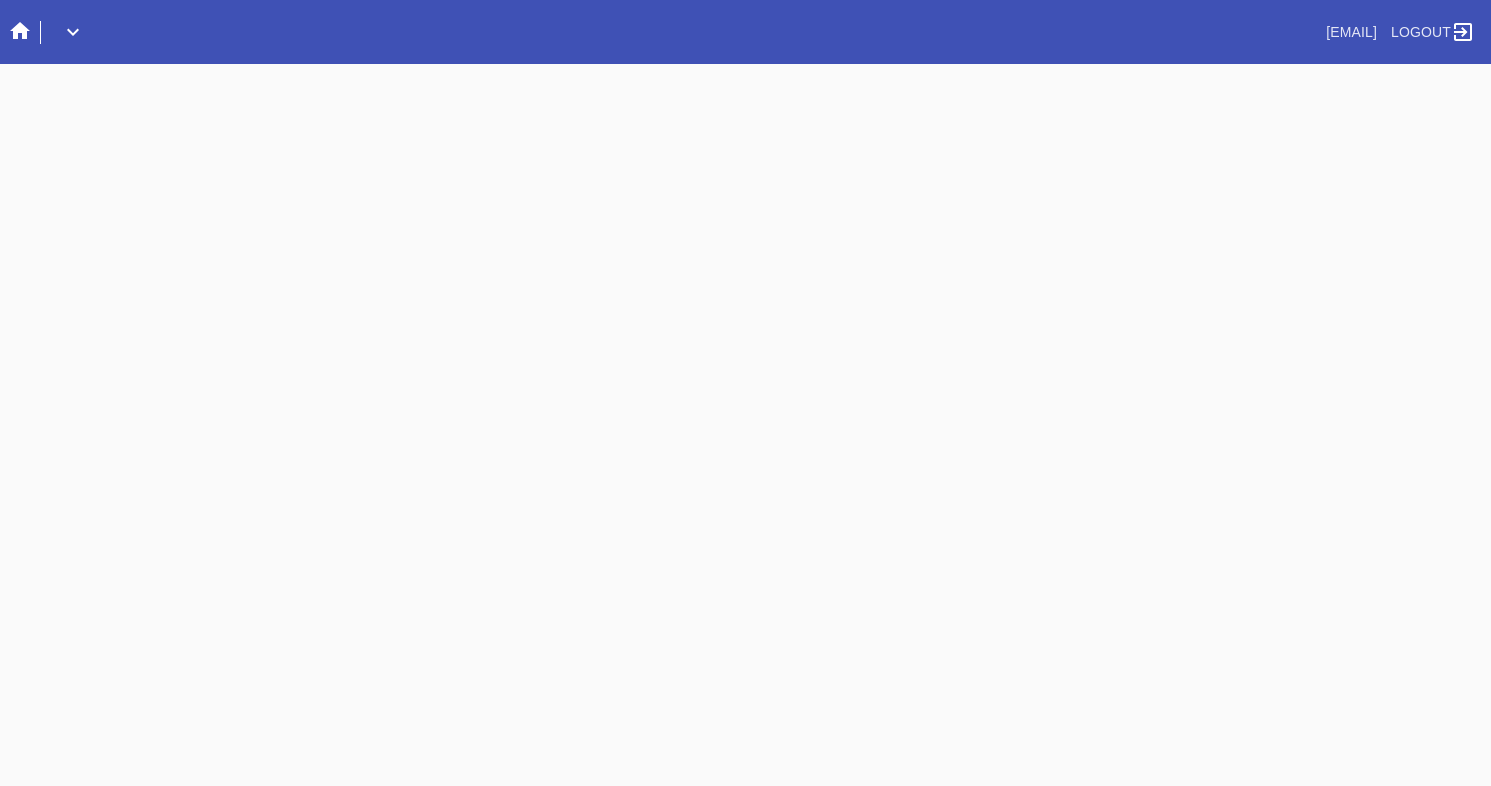 scroll, scrollTop: 0, scrollLeft: 0, axis: both 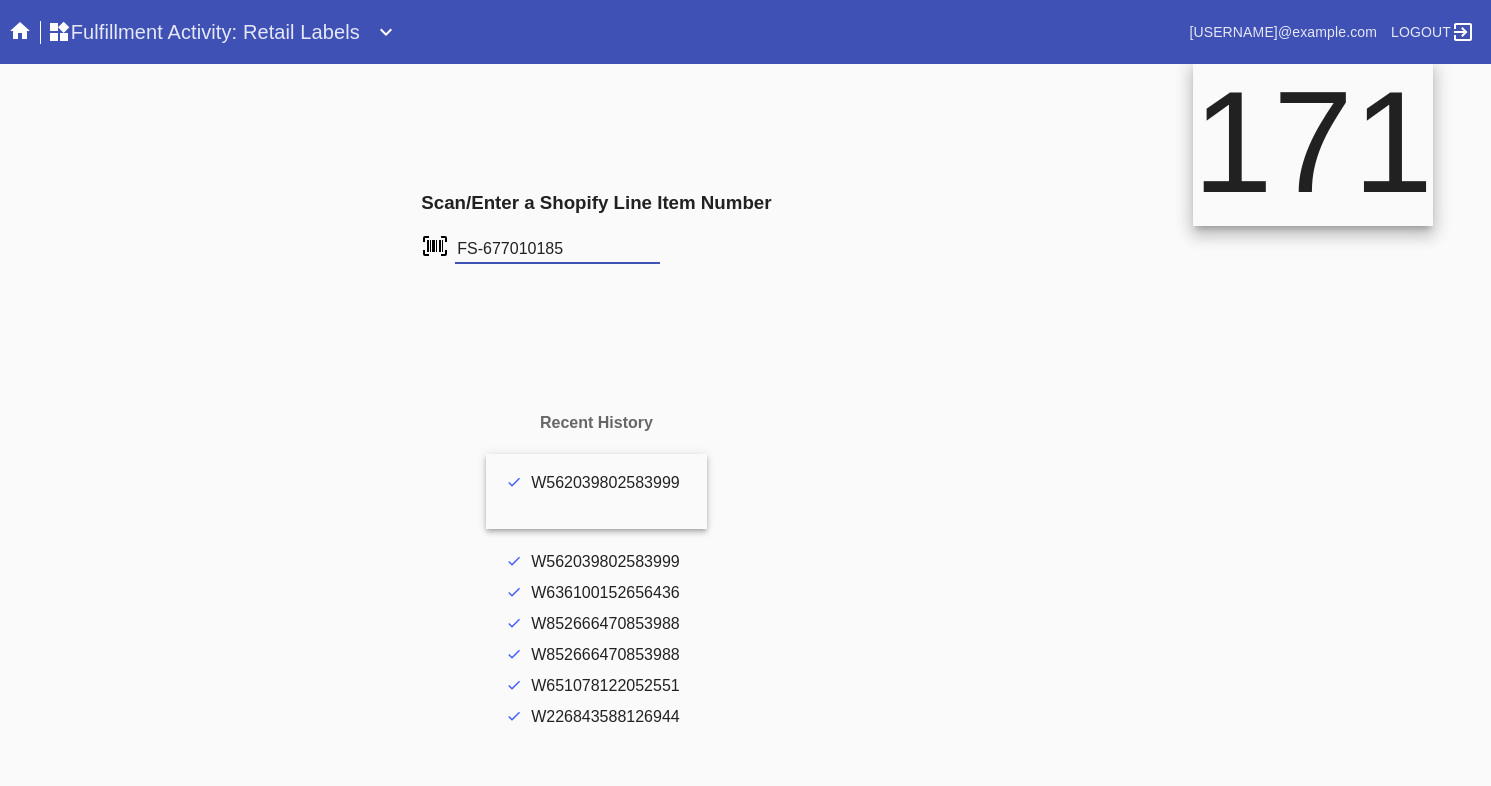 type on "FS-677010185" 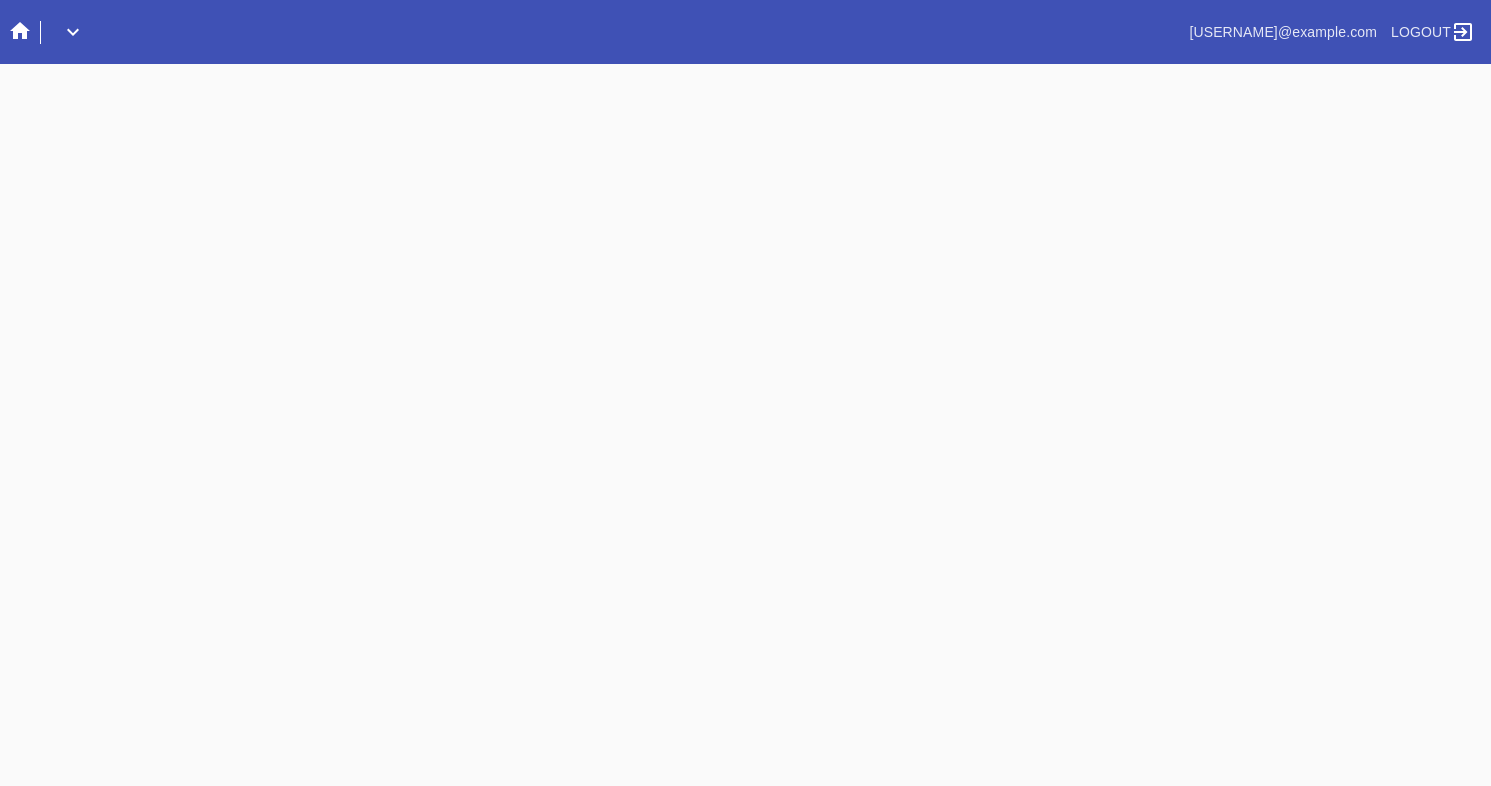 scroll, scrollTop: 0, scrollLeft: 0, axis: both 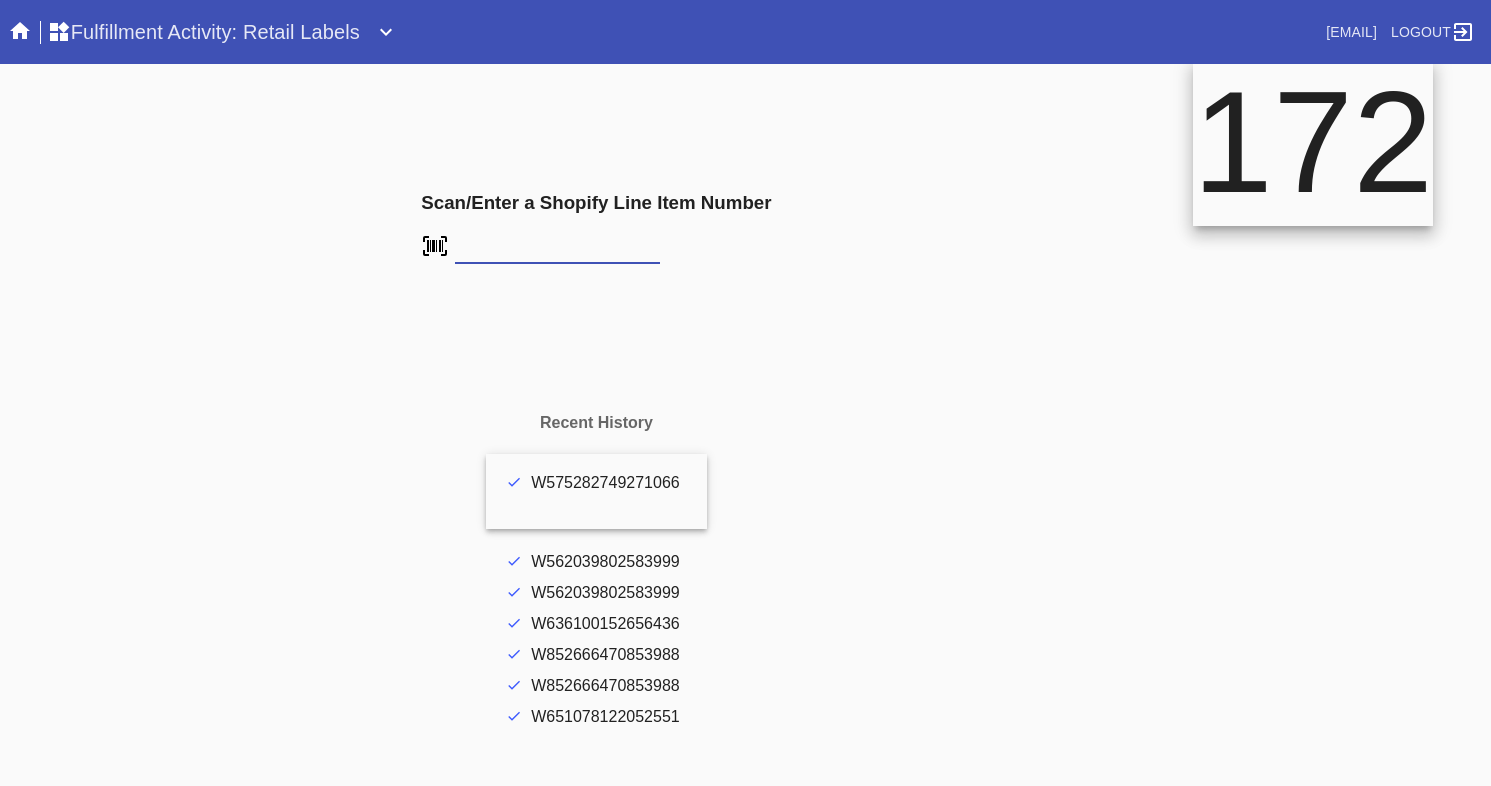 type on "FS-677010185" 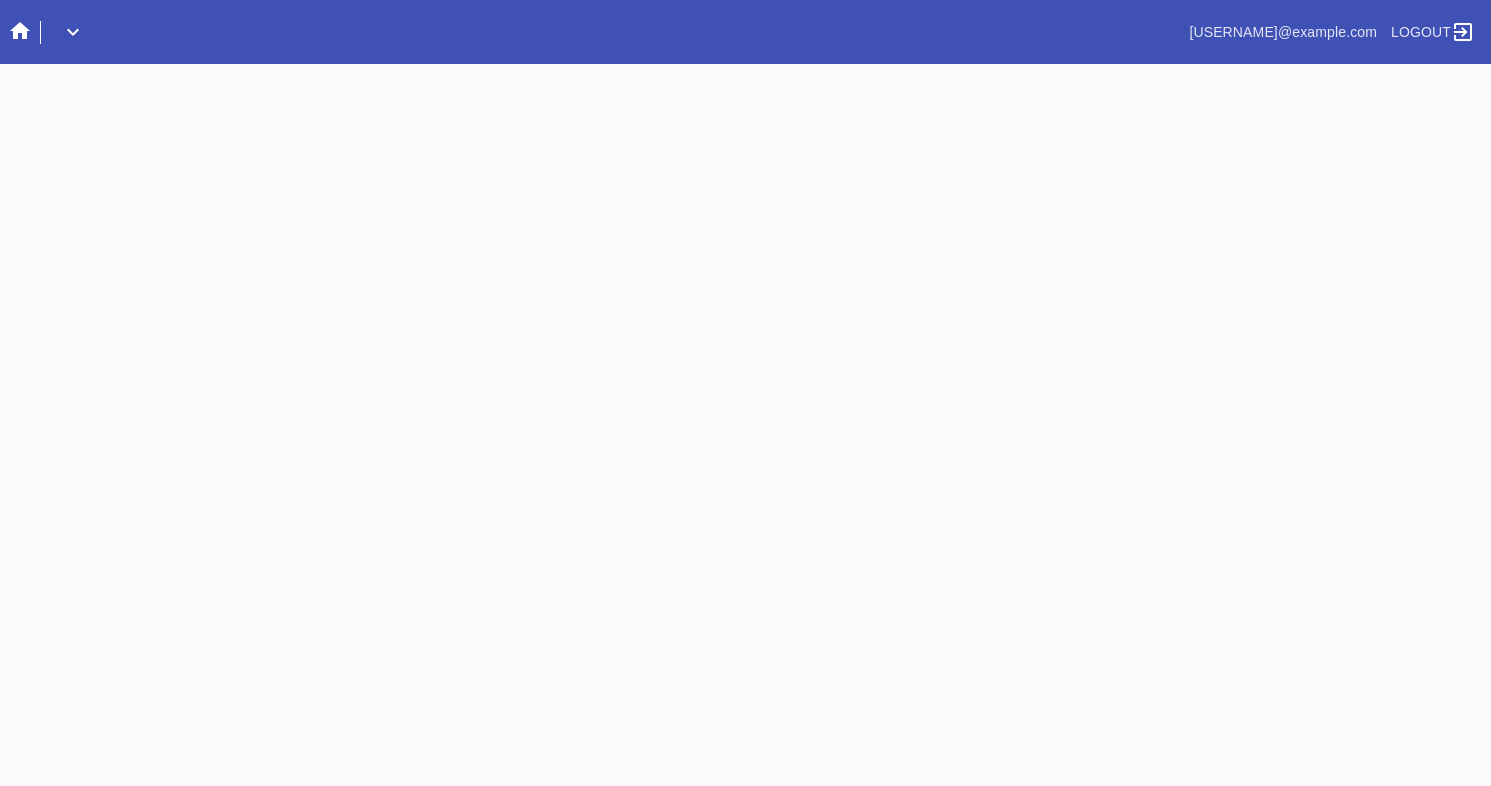 scroll, scrollTop: 0, scrollLeft: 0, axis: both 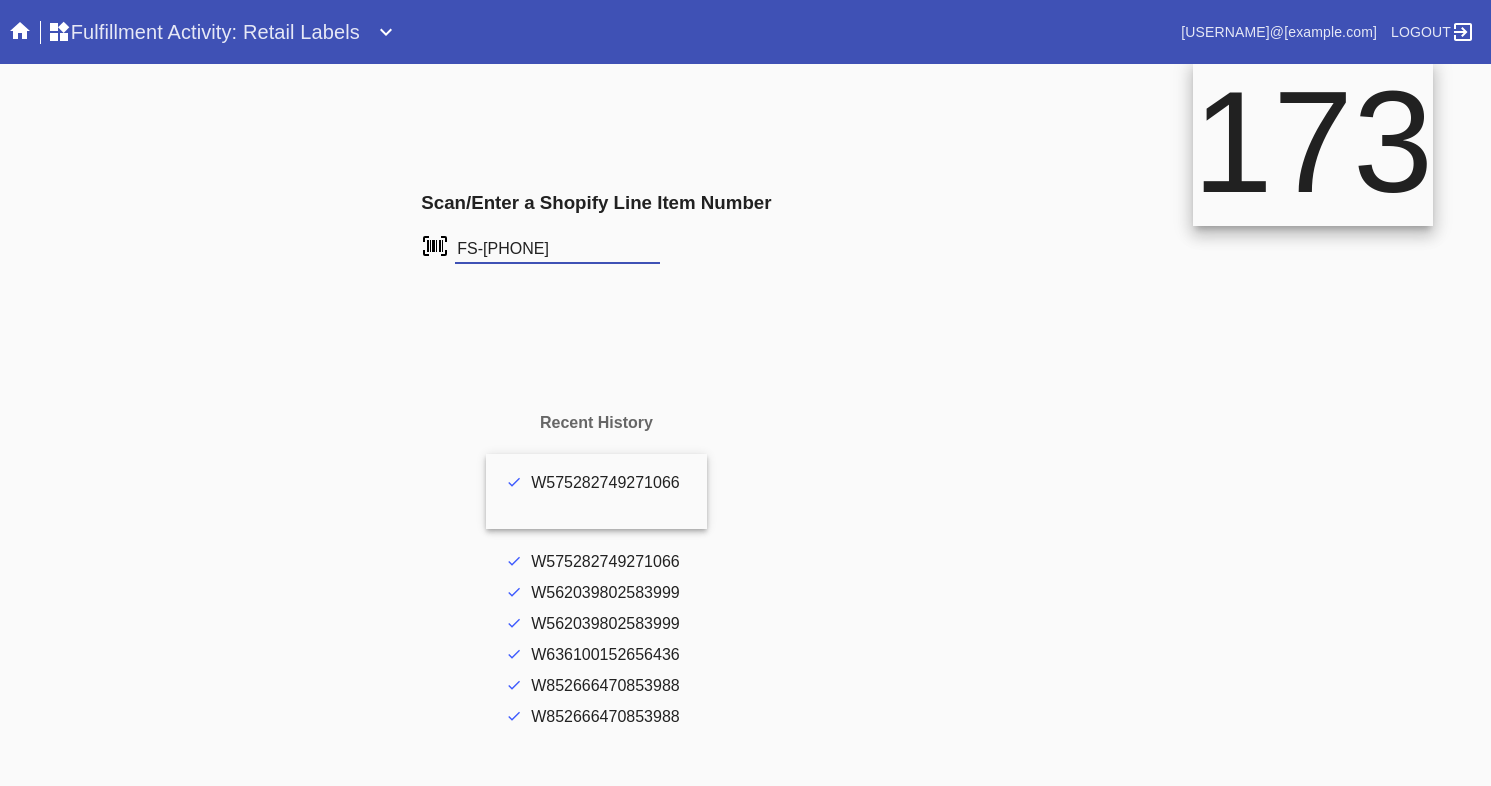type on "FS-600333876" 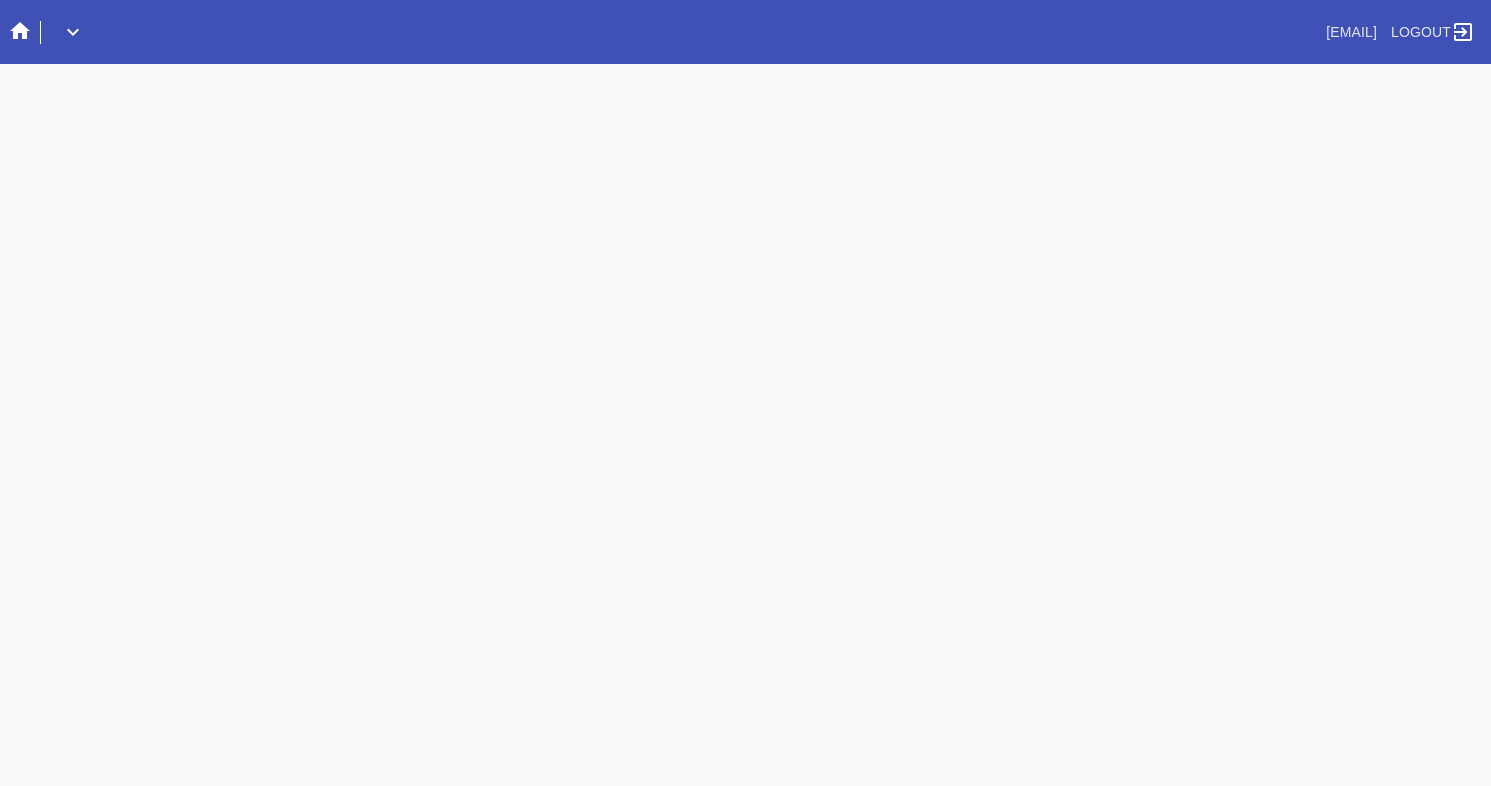 scroll, scrollTop: 0, scrollLeft: 0, axis: both 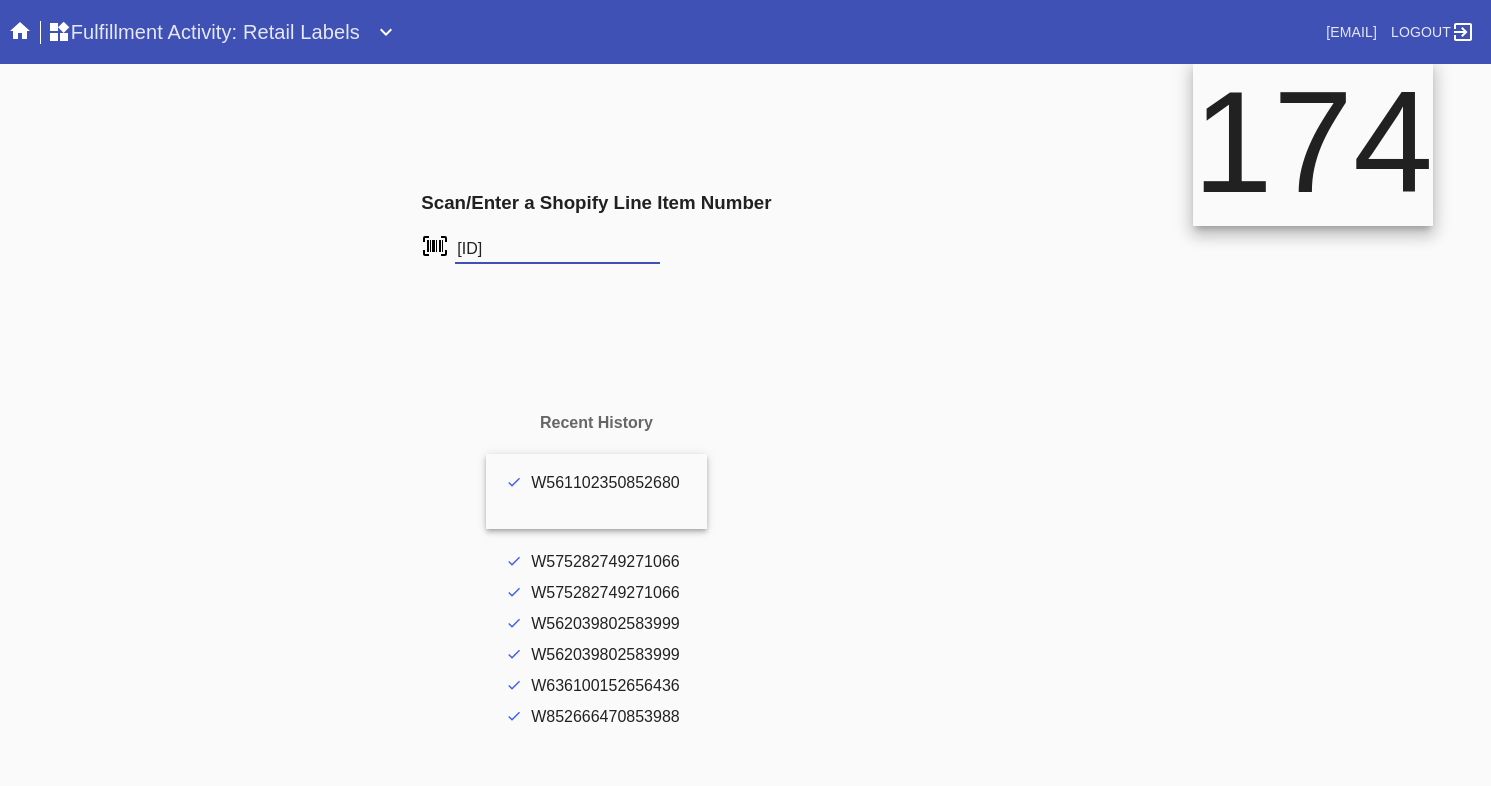 type on "FS-843018014" 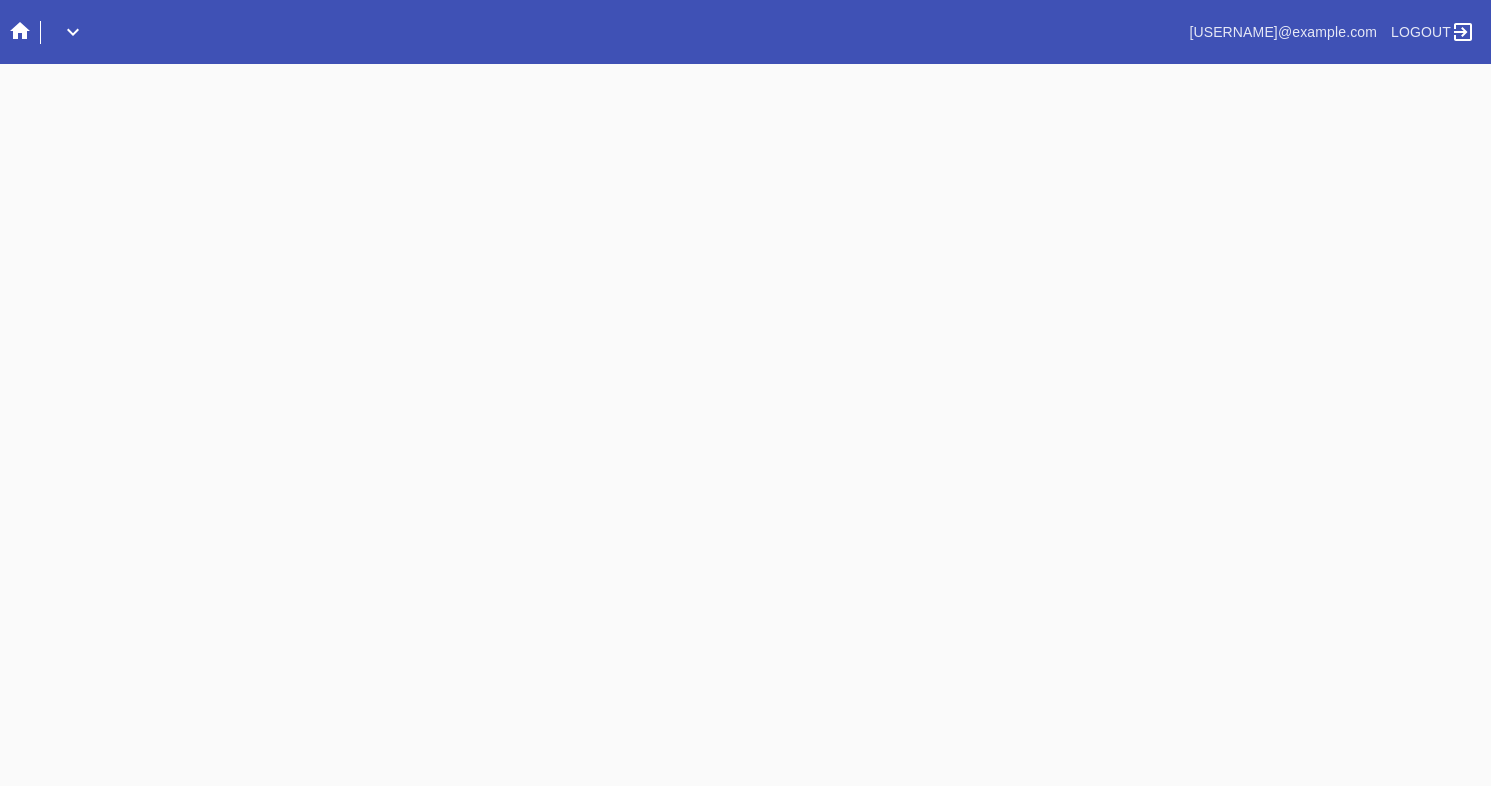 scroll, scrollTop: 0, scrollLeft: 0, axis: both 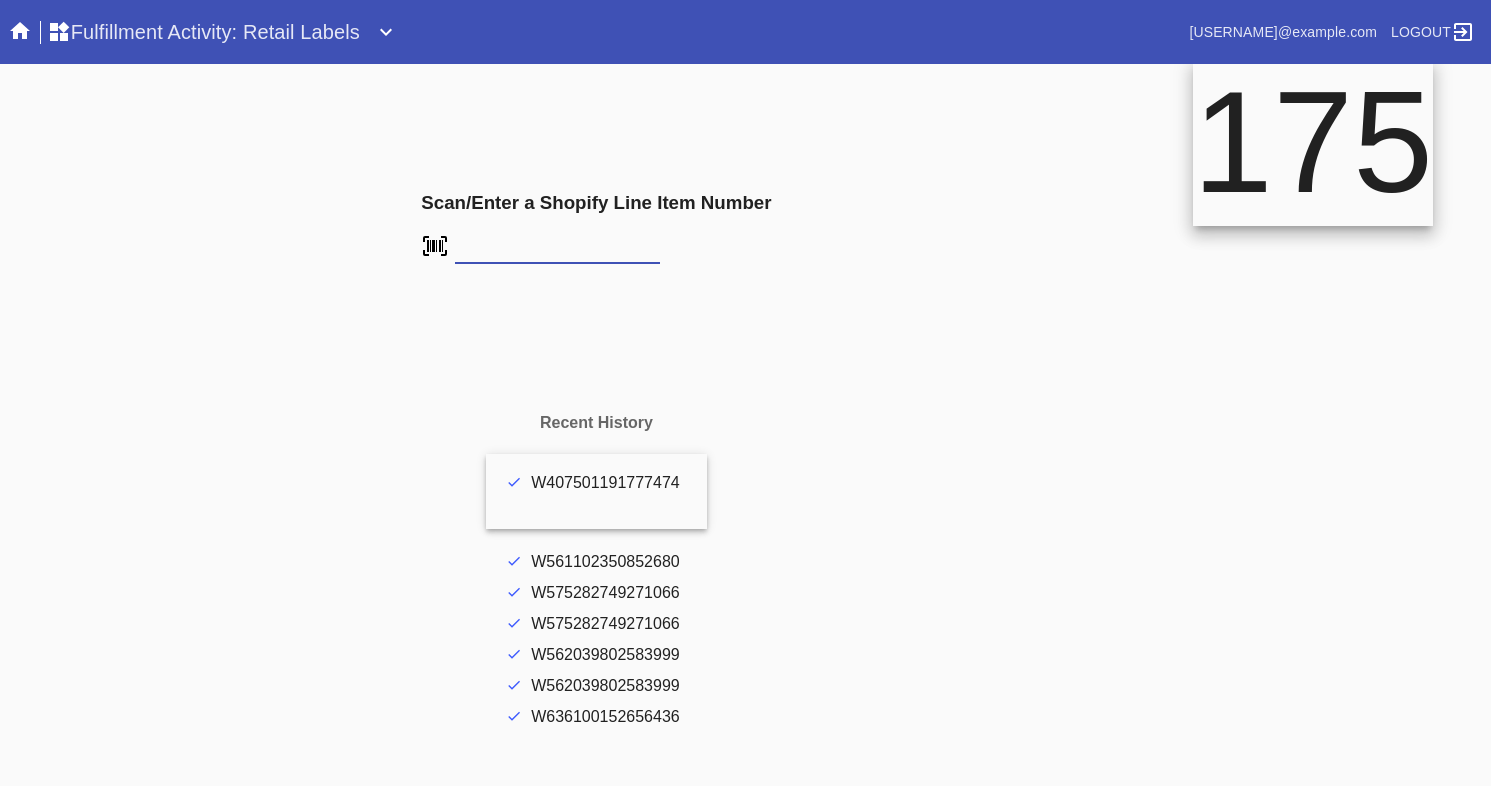 type on "FS-893962010" 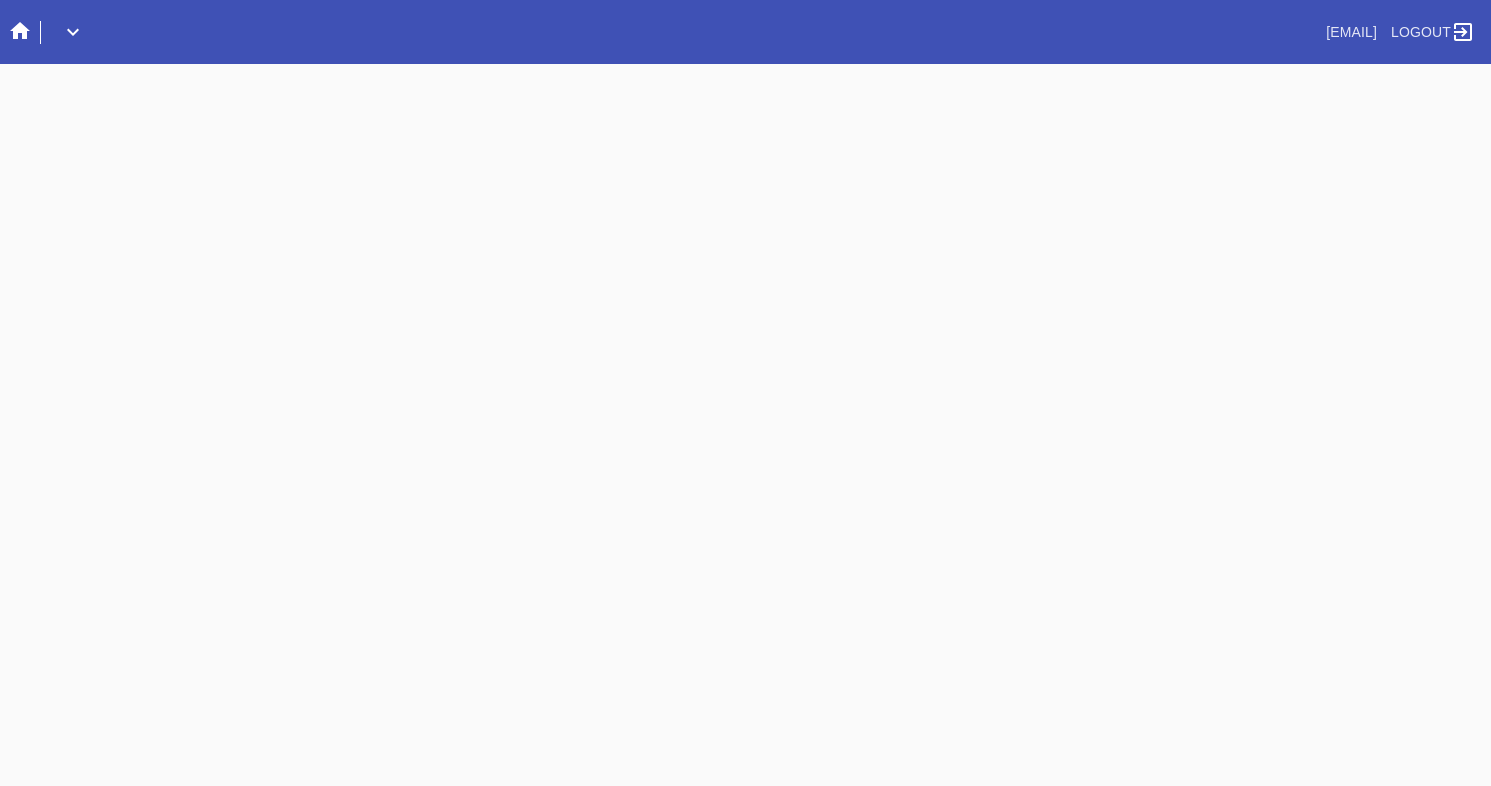 scroll, scrollTop: 0, scrollLeft: 0, axis: both 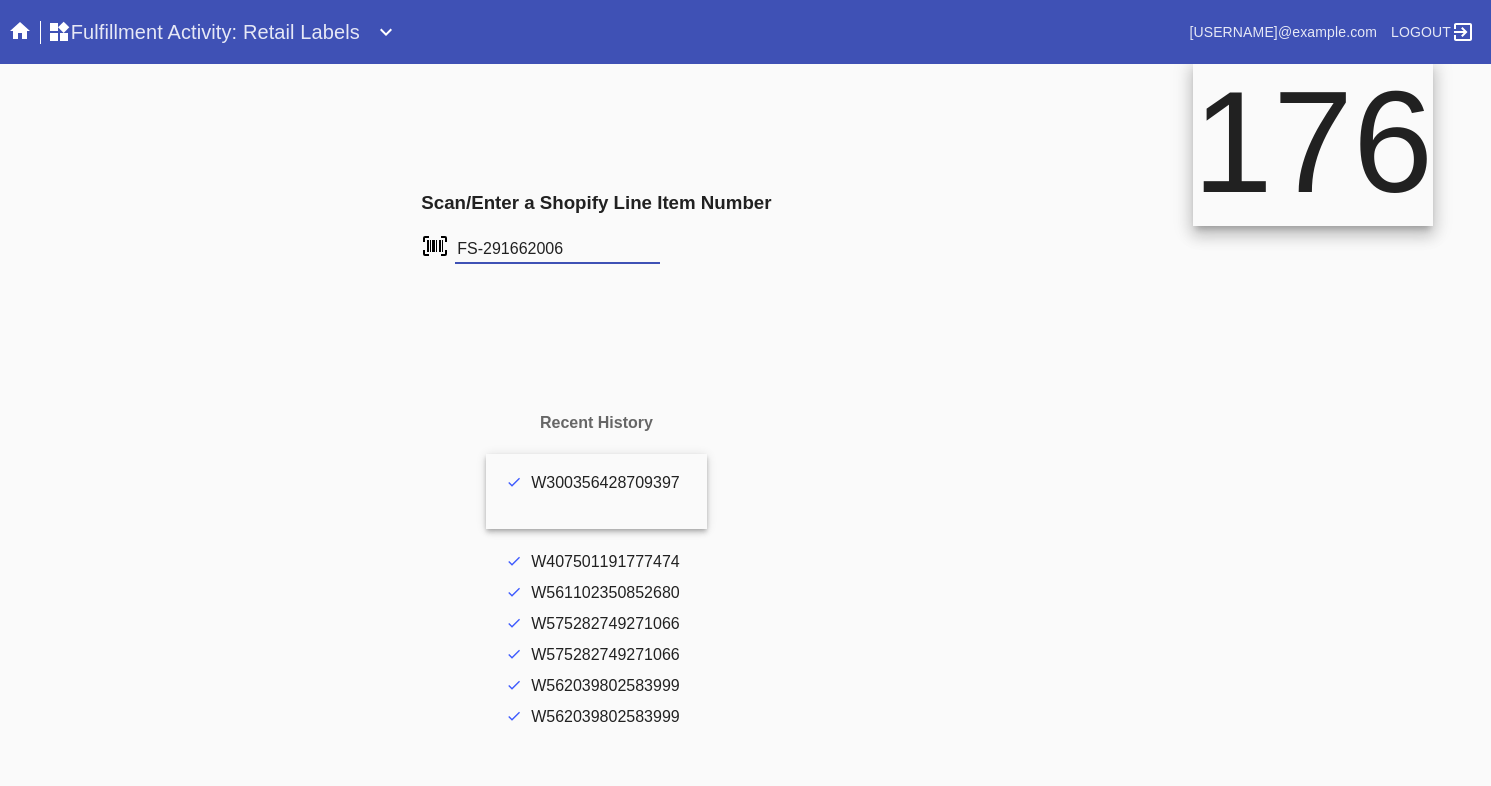 type on "FS-291662006" 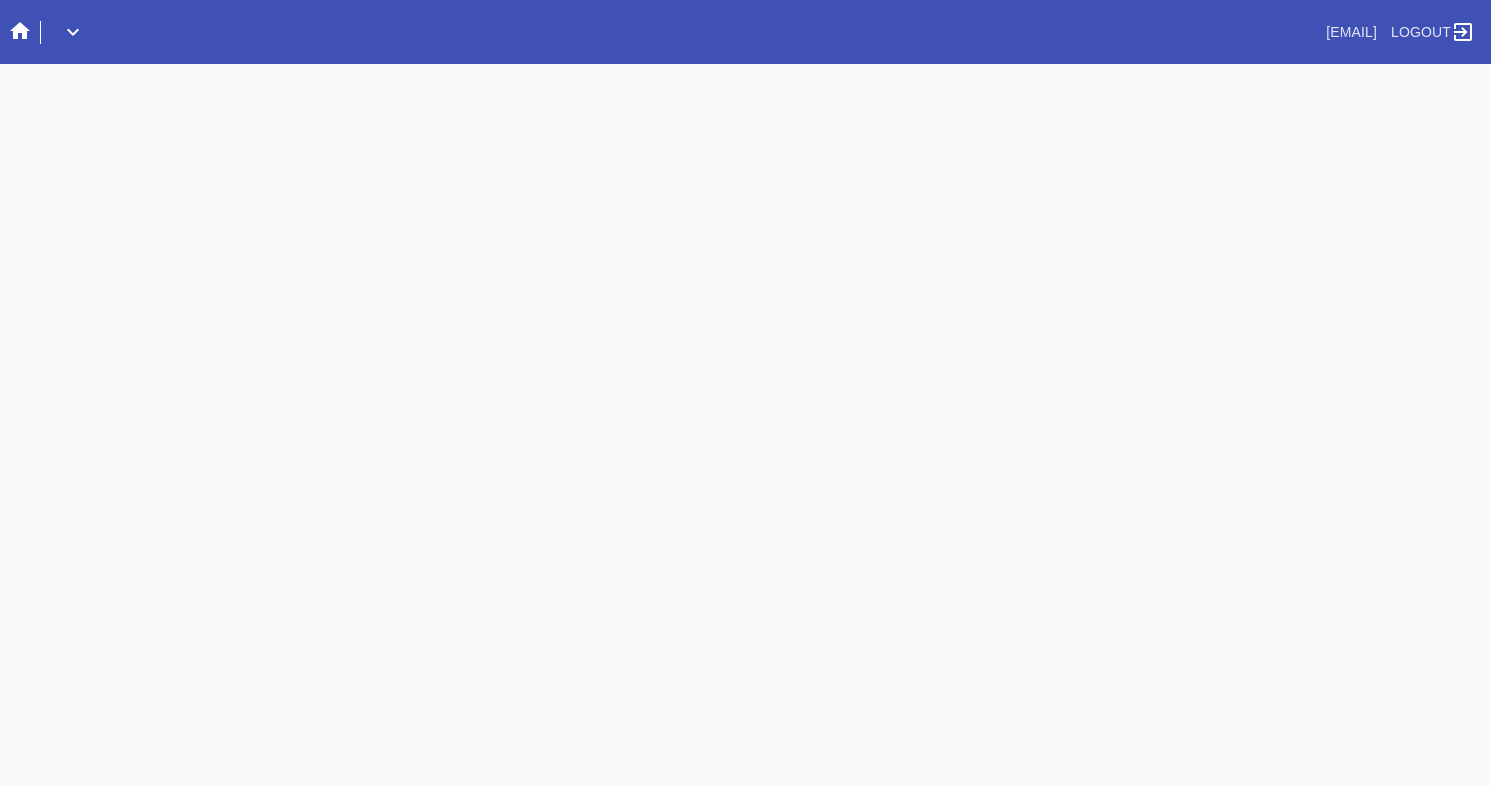 scroll, scrollTop: 0, scrollLeft: 0, axis: both 